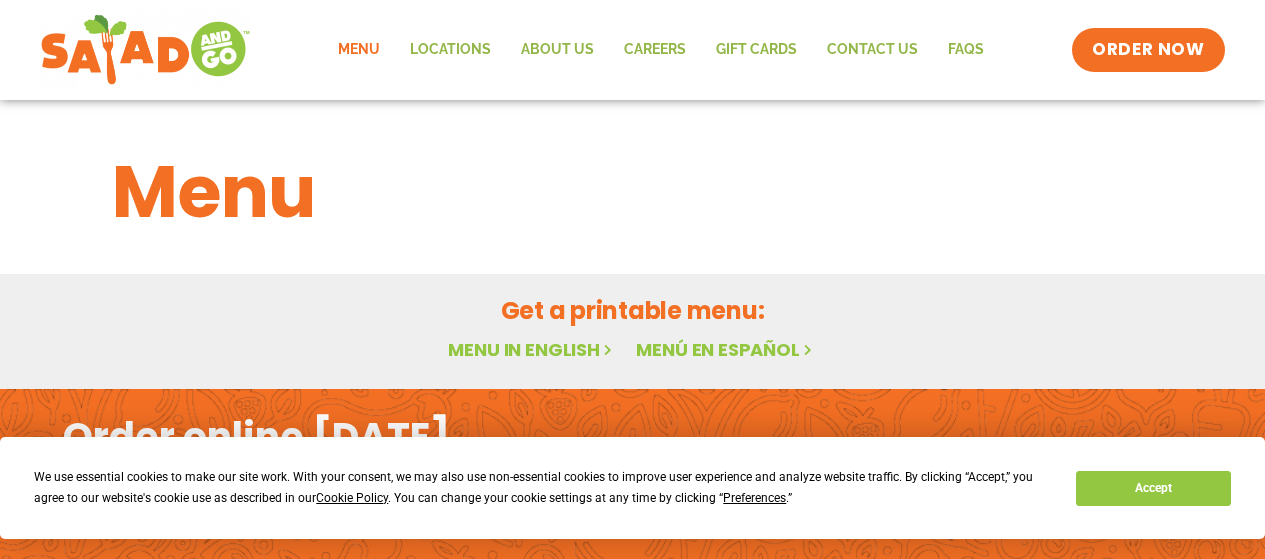 scroll, scrollTop: 0, scrollLeft: 0, axis: both 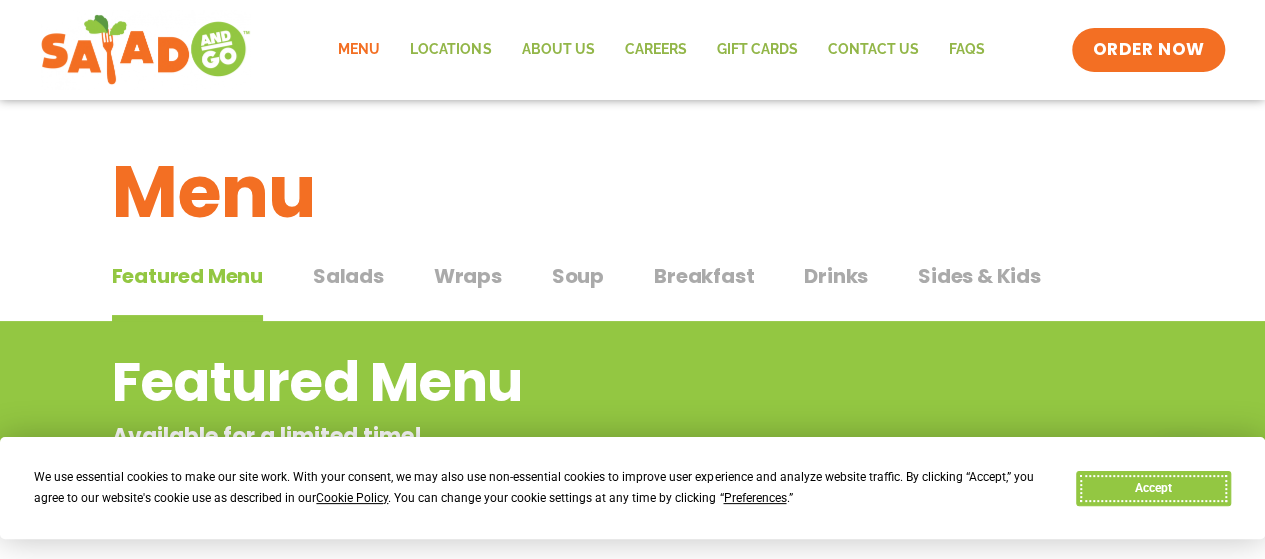 click on "Accept" at bounding box center [1153, 488] 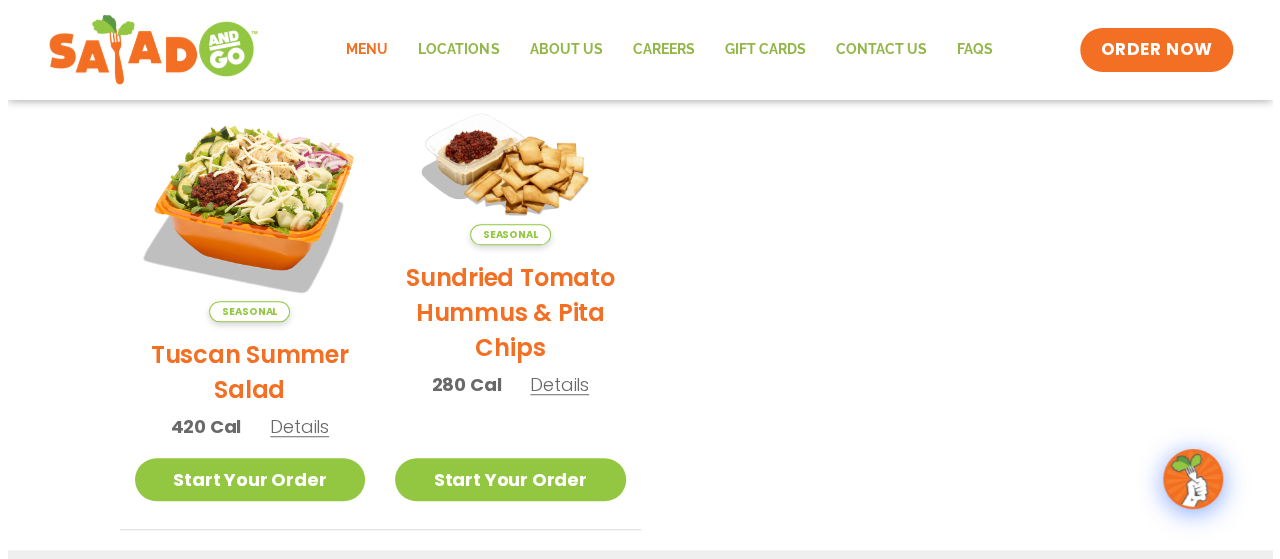 scroll, scrollTop: 480, scrollLeft: 0, axis: vertical 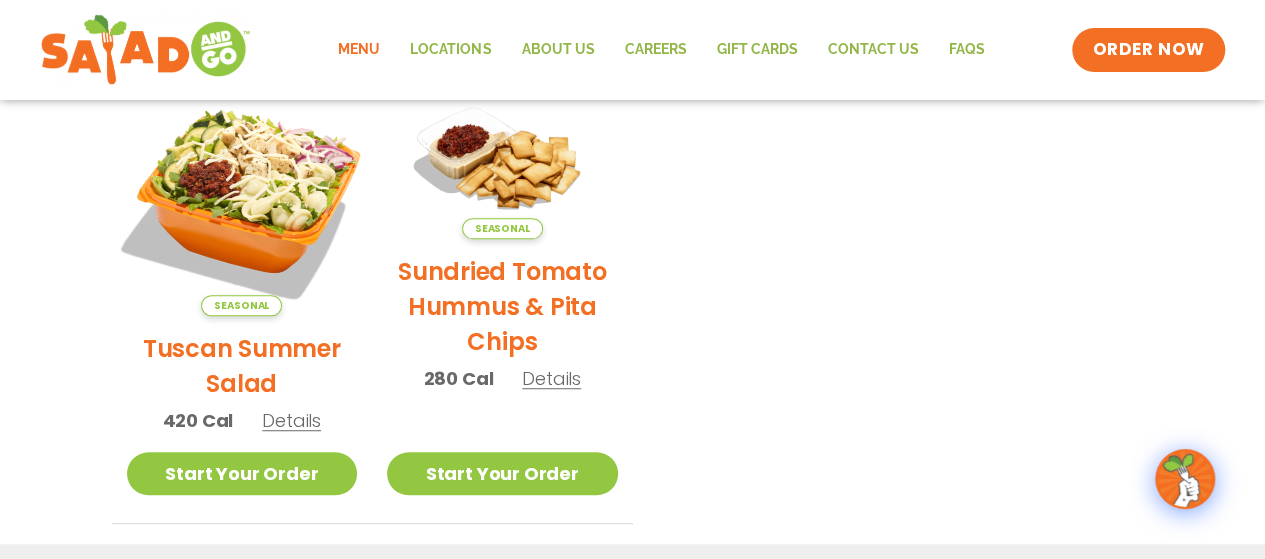 click at bounding box center (241, 200) 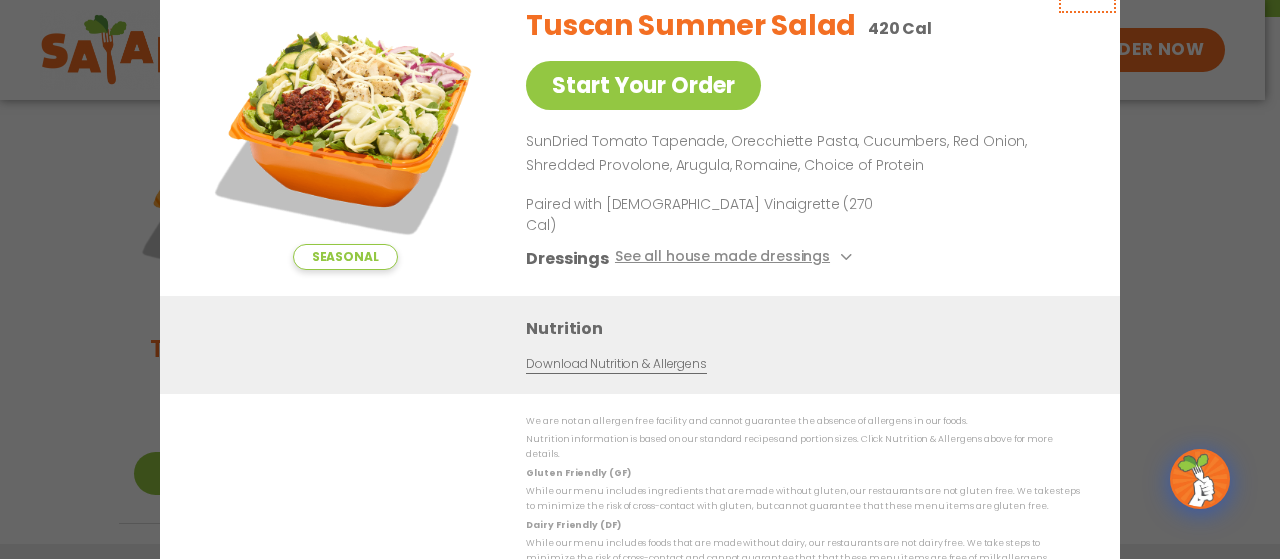 click at bounding box center (1087, -17) 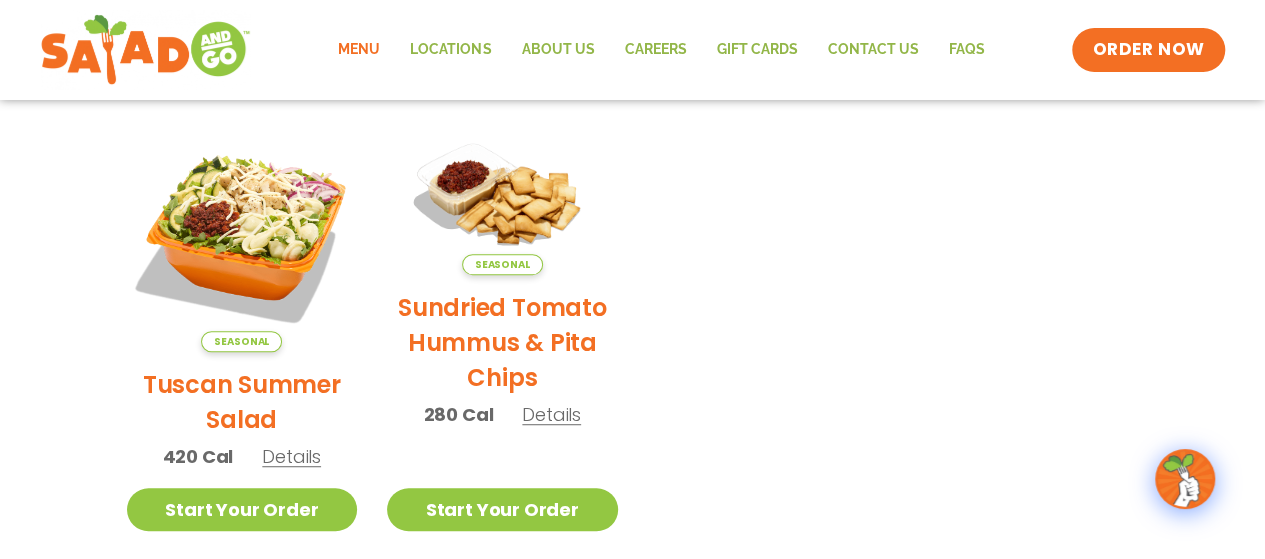 scroll, scrollTop: 443, scrollLeft: 0, axis: vertical 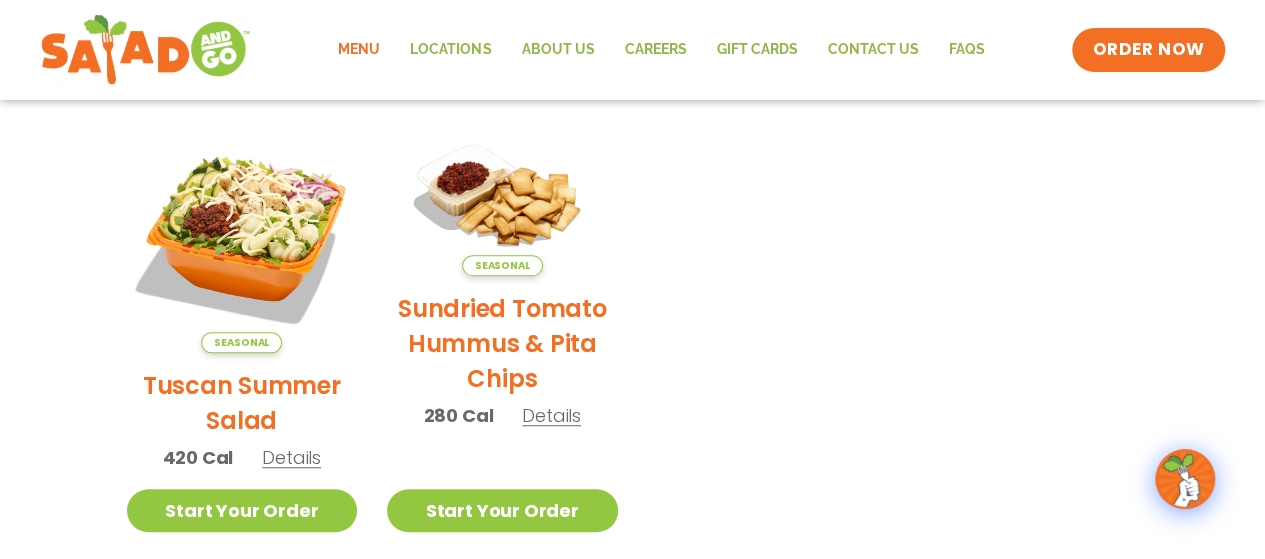 click on "Menu" 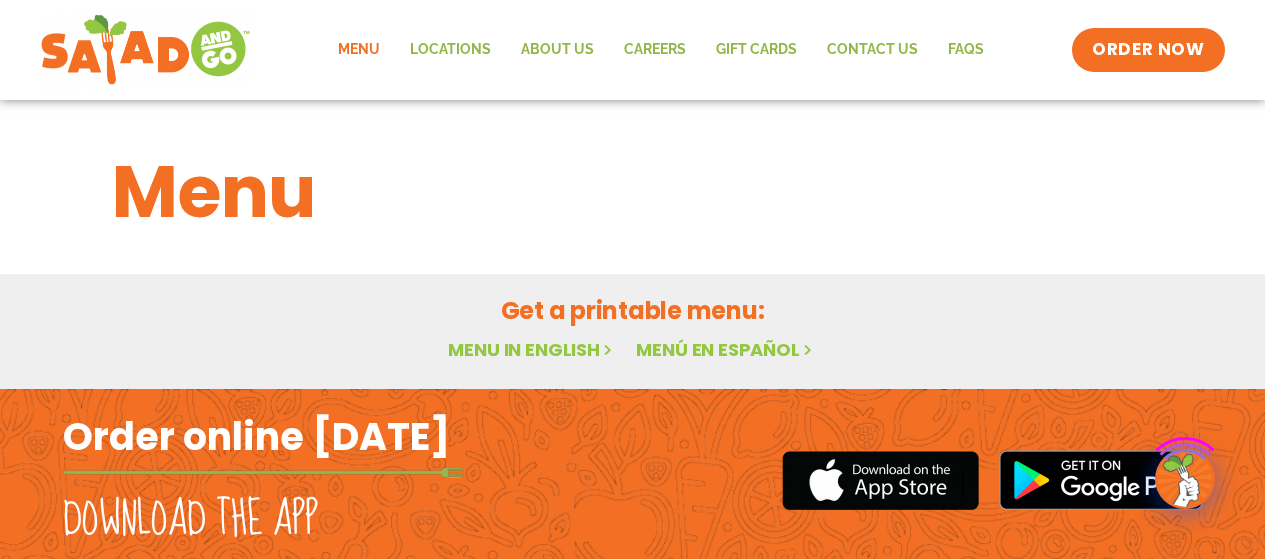 scroll, scrollTop: 0, scrollLeft: 0, axis: both 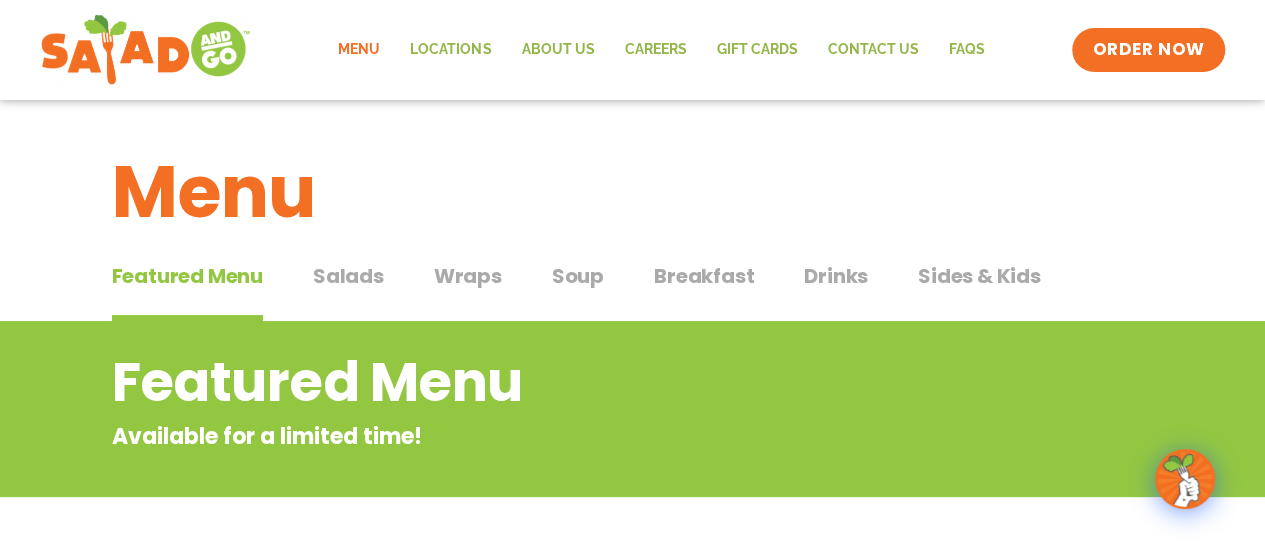 click on "Drinks" at bounding box center [836, 276] 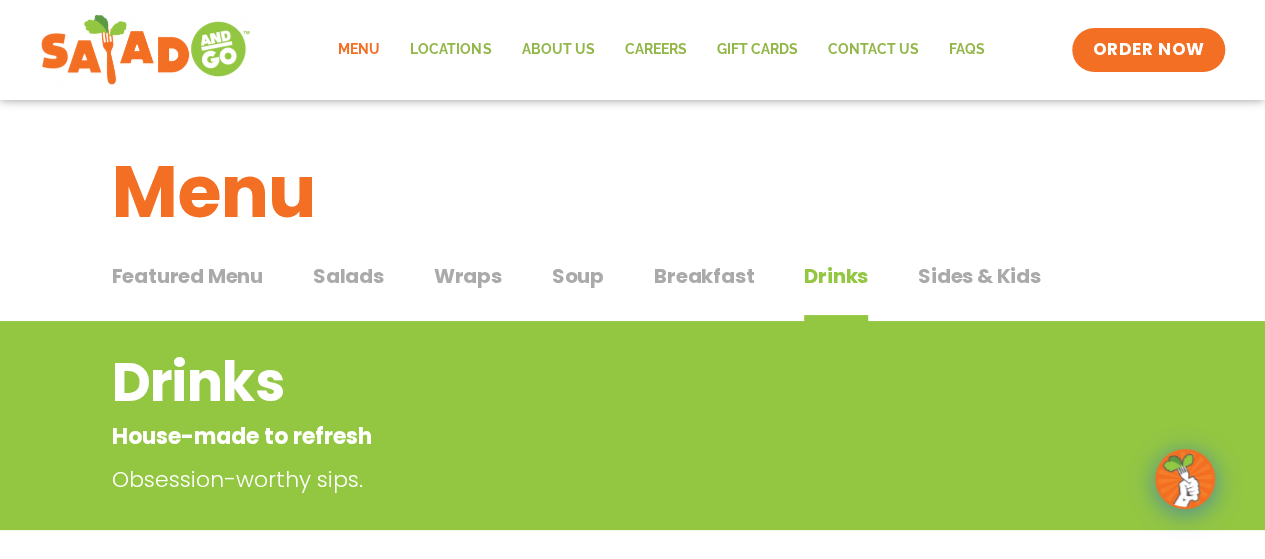 type 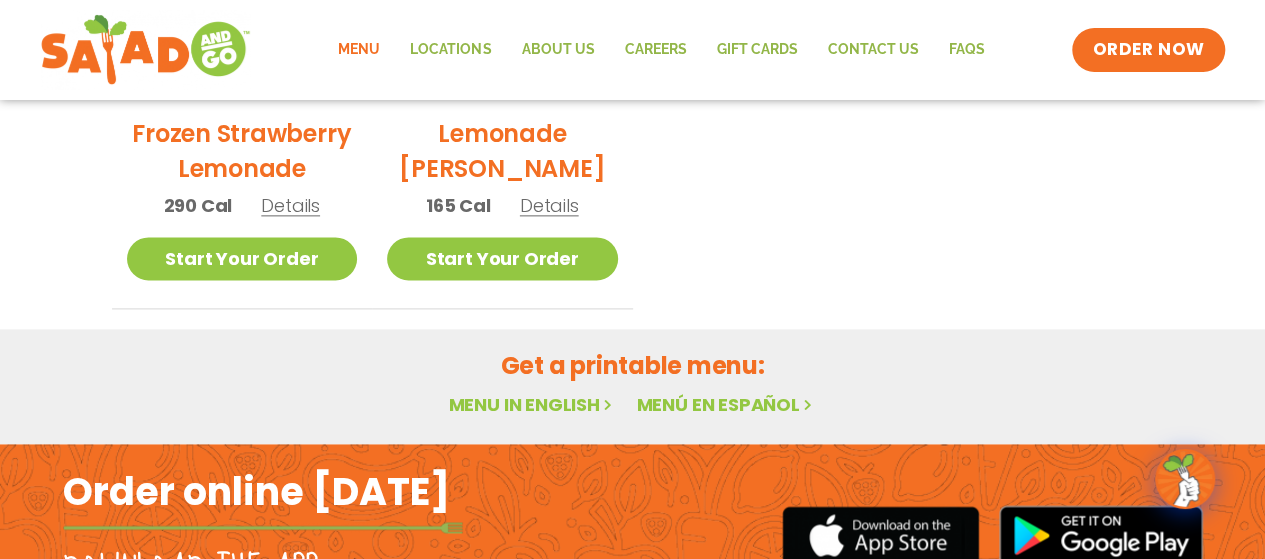 scroll, scrollTop: 1385, scrollLeft: 0, axis: vertical 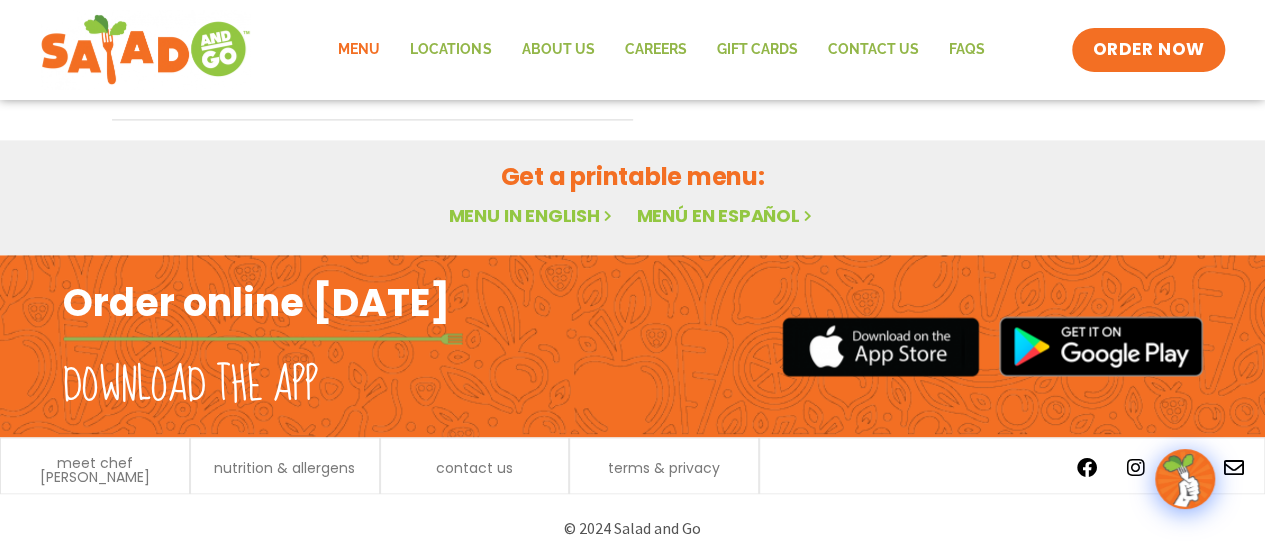 click on "Menu" 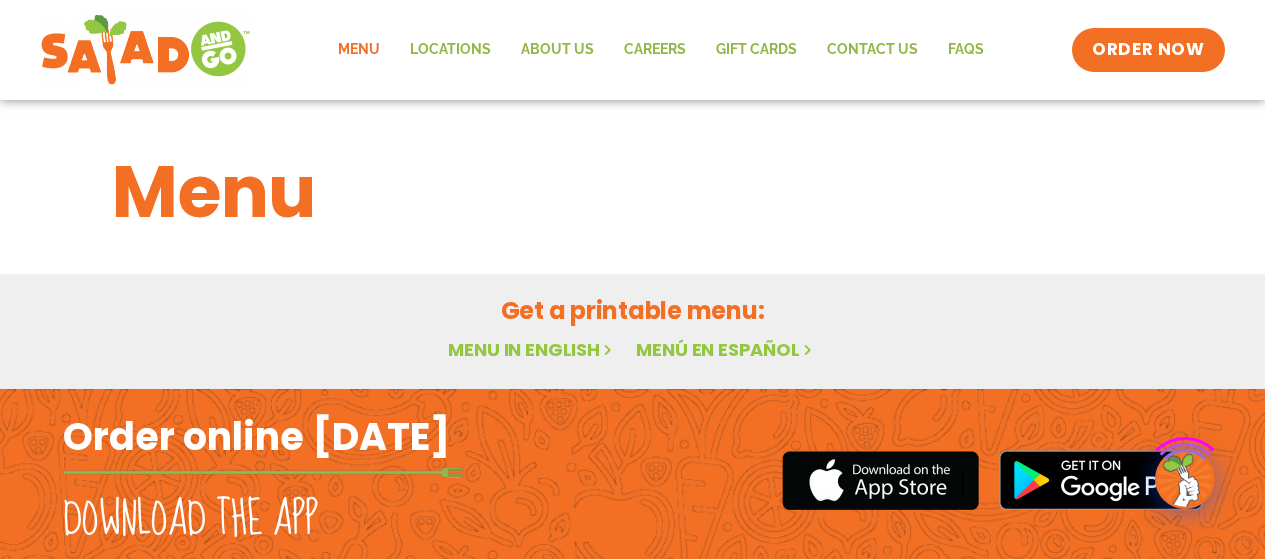 scroll, scrollTop: 0, scrollLeft: 0, axis: both 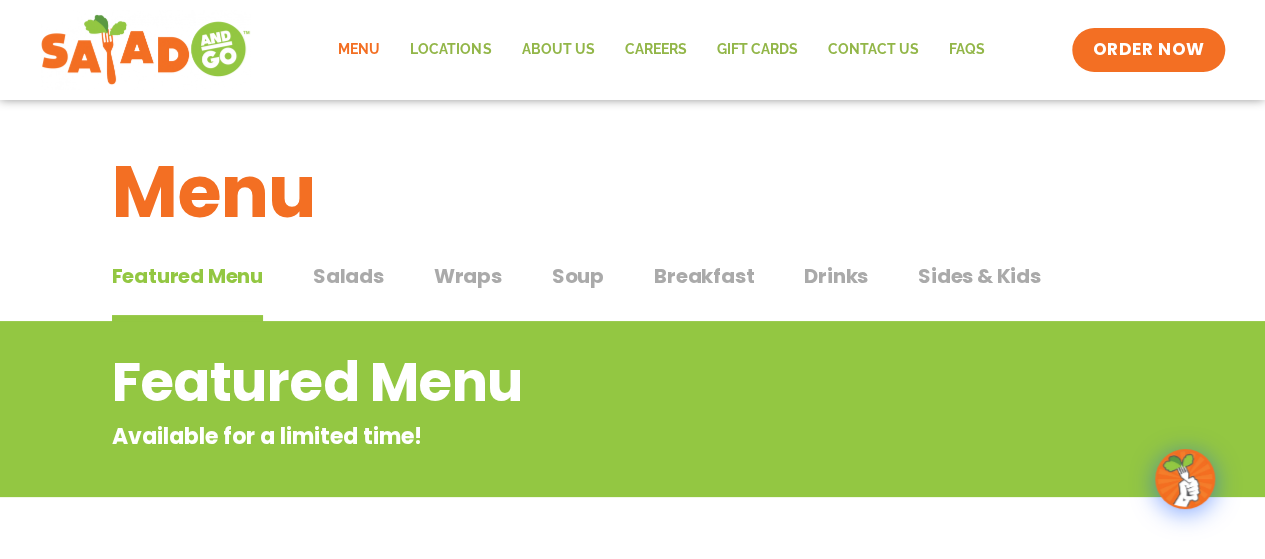 click on "Salads" at bounding box center [348, 276] 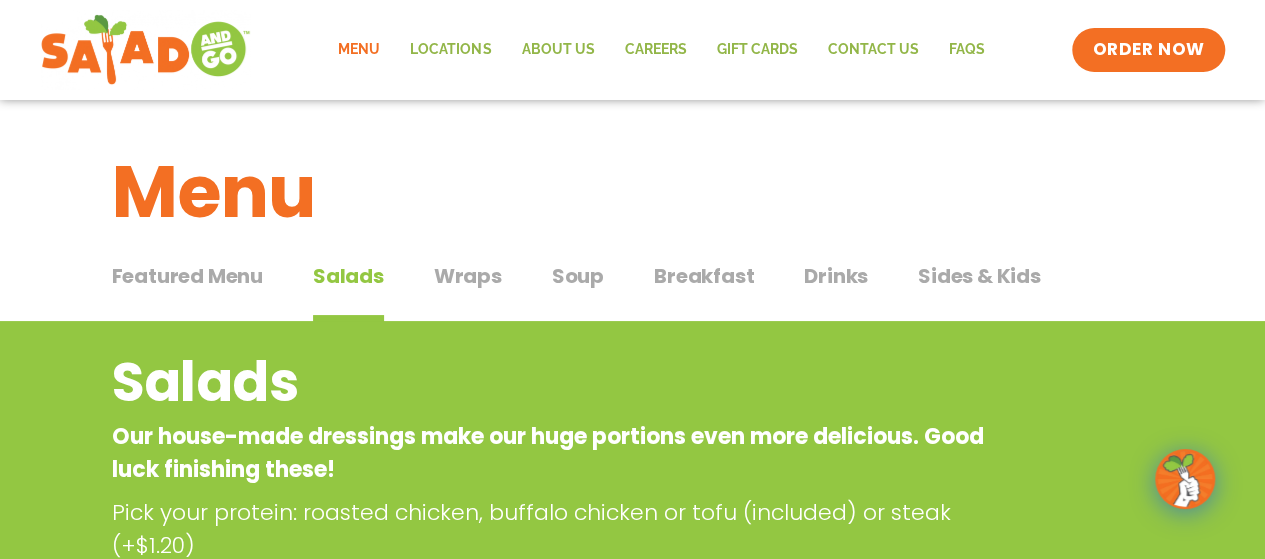 type 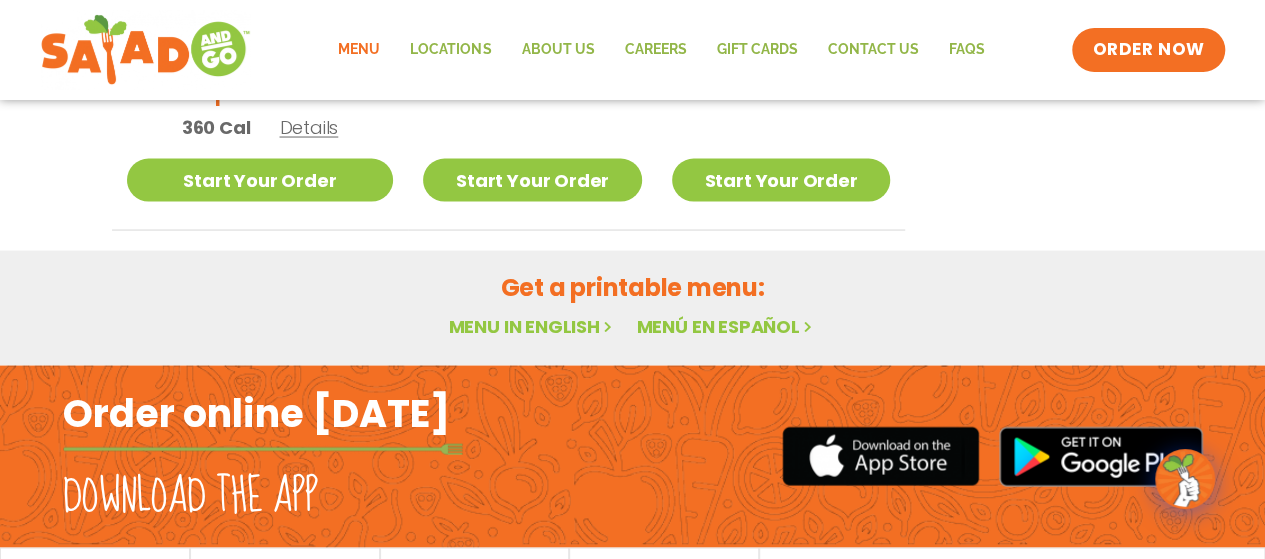 scroll, scrollTop: 0, scrollLeft: 0, axis: both 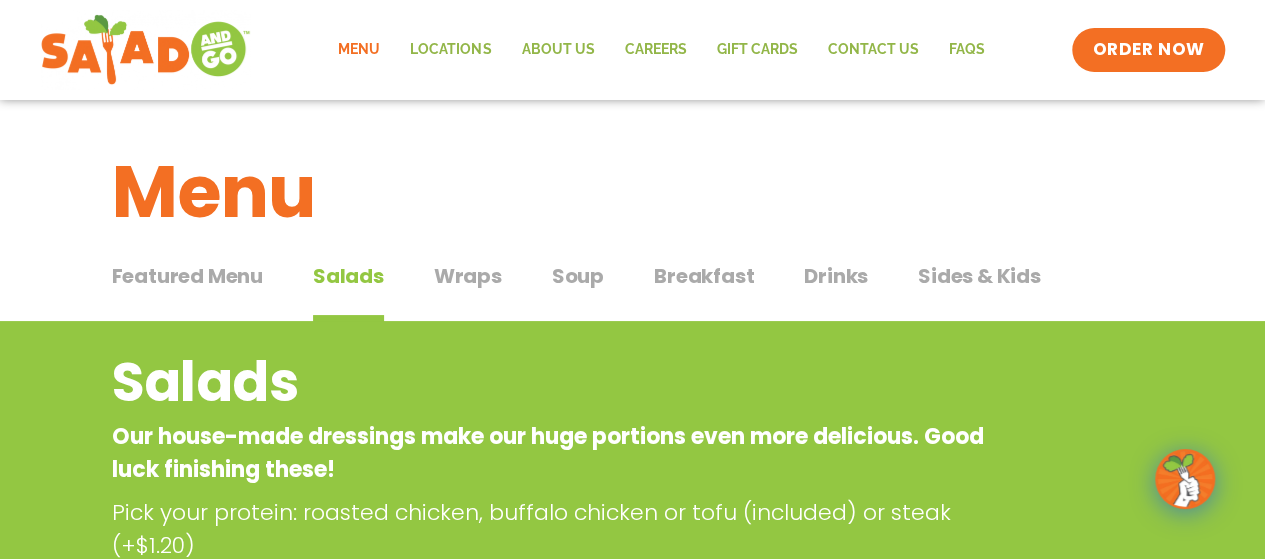 click on "Soup" at bounding box center (578, 276) 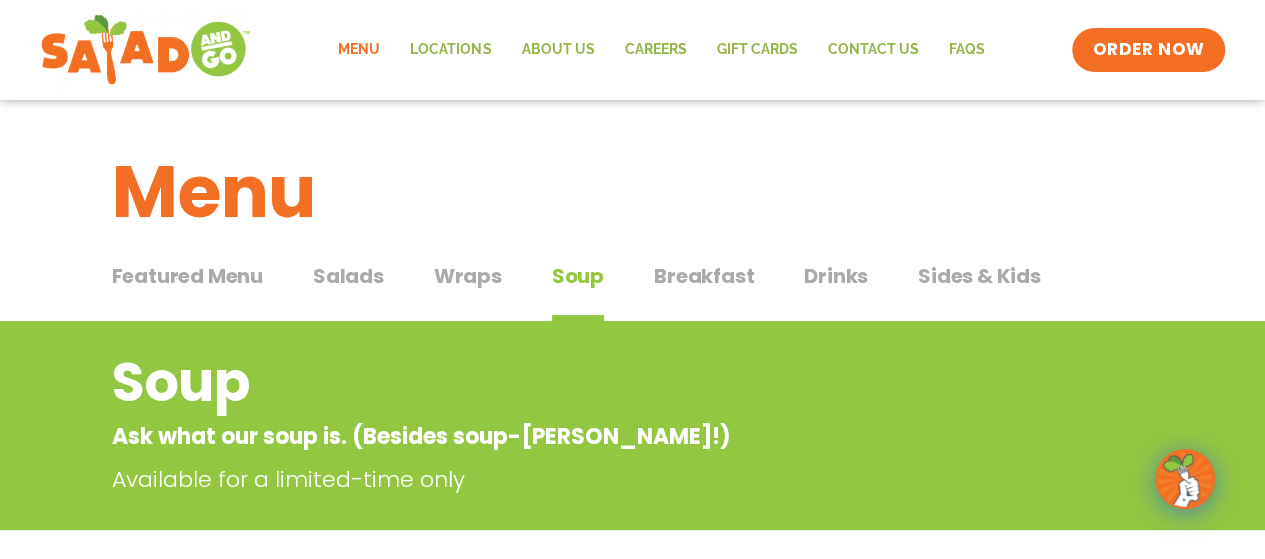 type 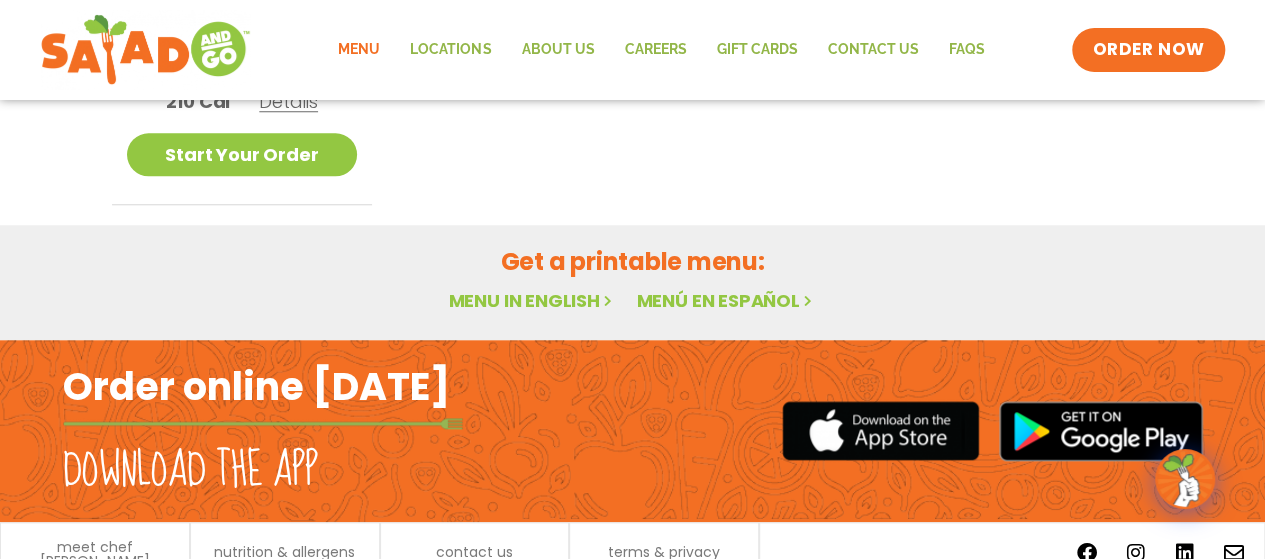 scroll, scrollTop: 840, scrollLeft: 0, axis: vertical 